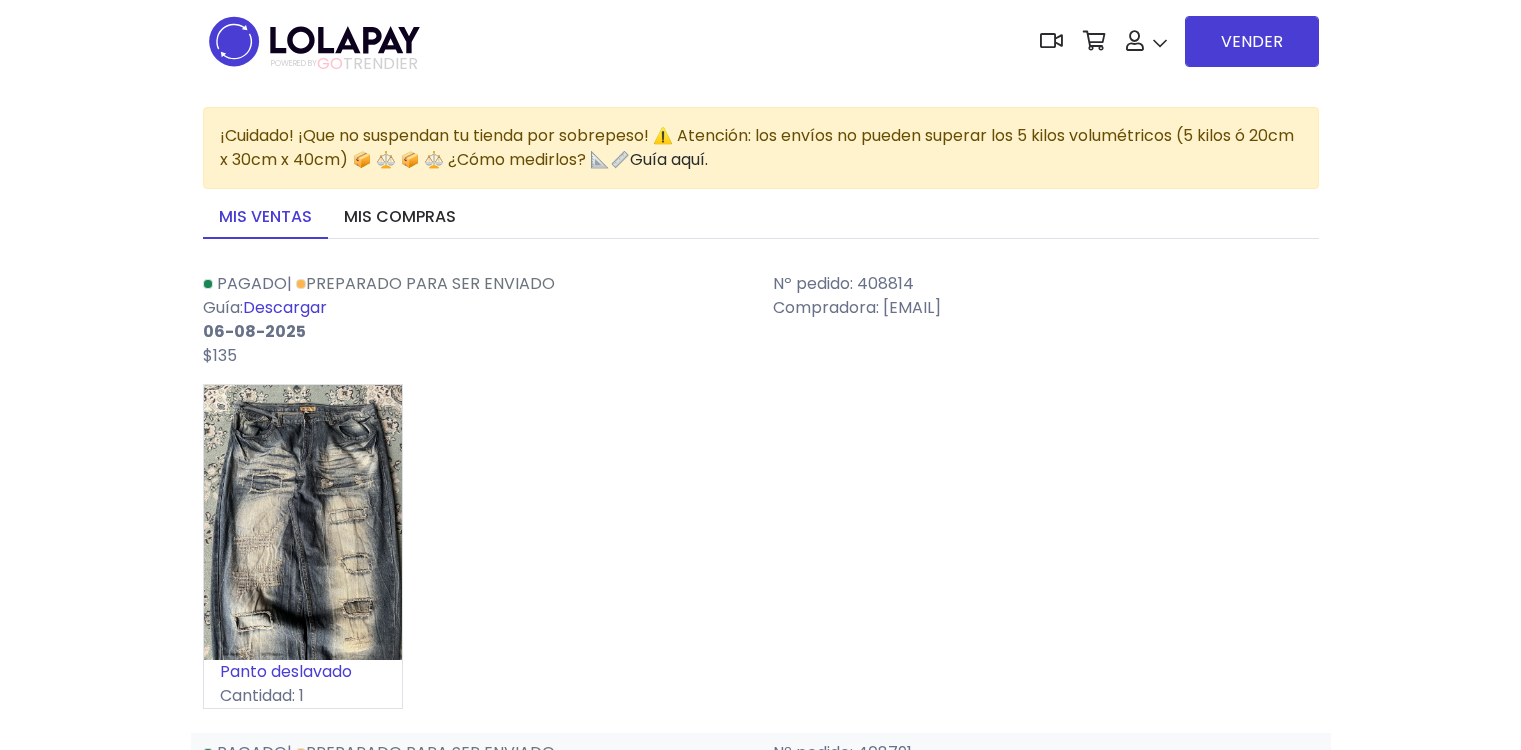 scroll, scrollTop: 0, scrollLeft: 0, axis: both 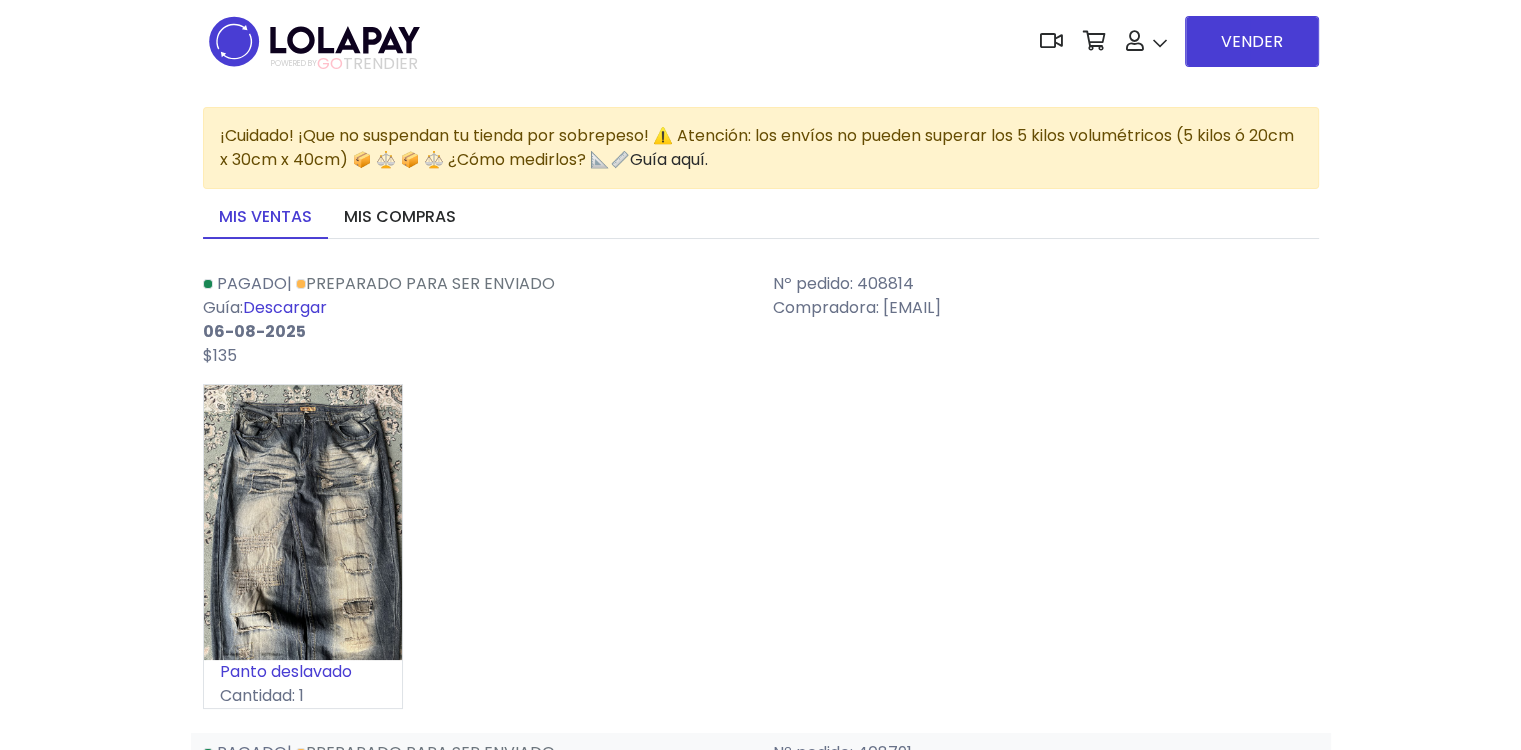 click on "Panto deslavado
Cantidad: 1" at bounding box center [761, 554] 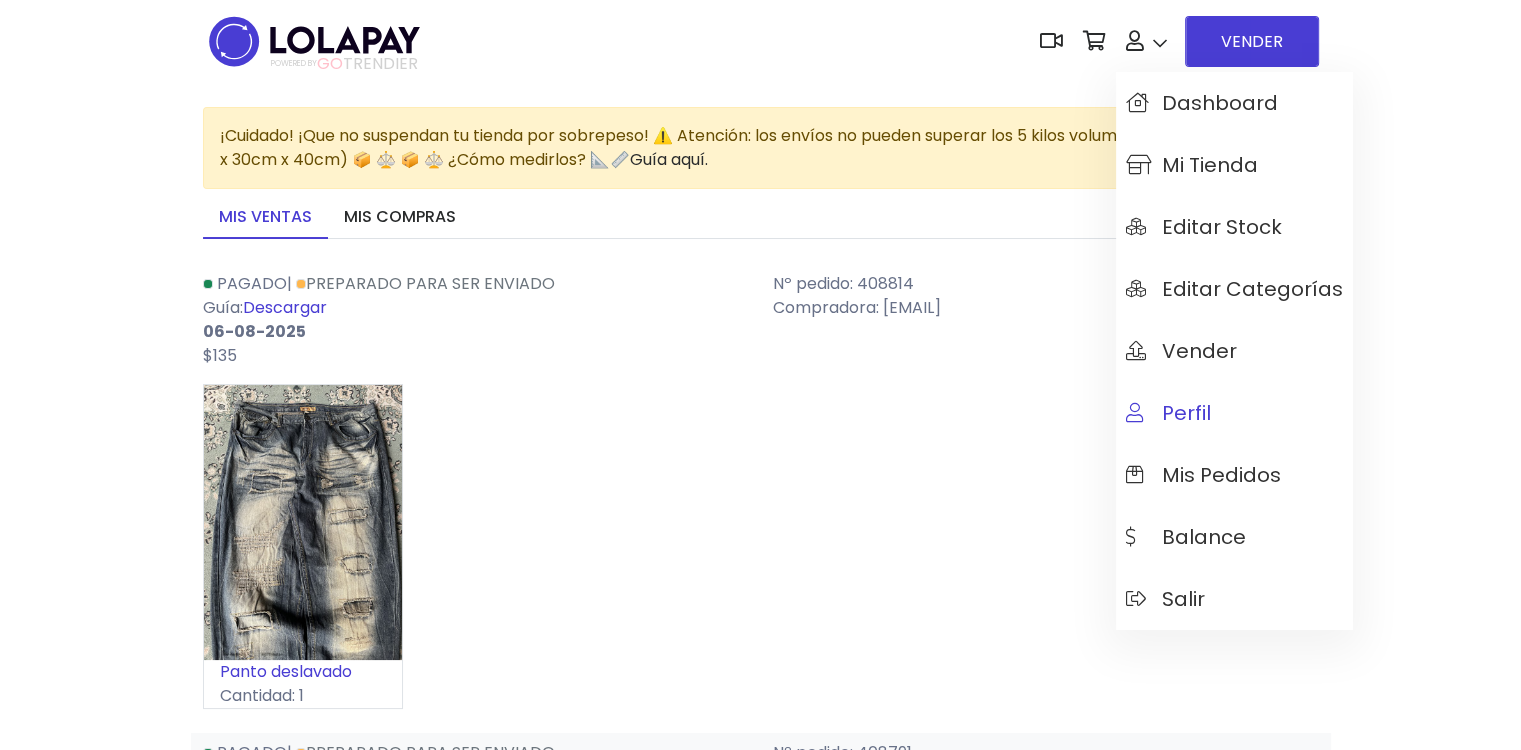 click on "Perfil" at bounding box center (1234, 413) 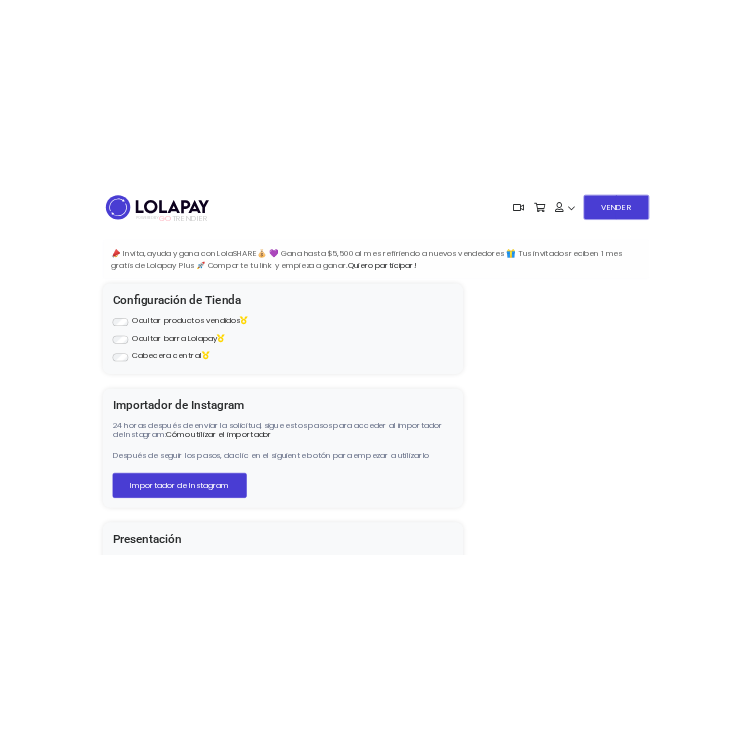 scroll, scrollTop: 0, scrollLeft: 0, axis: both 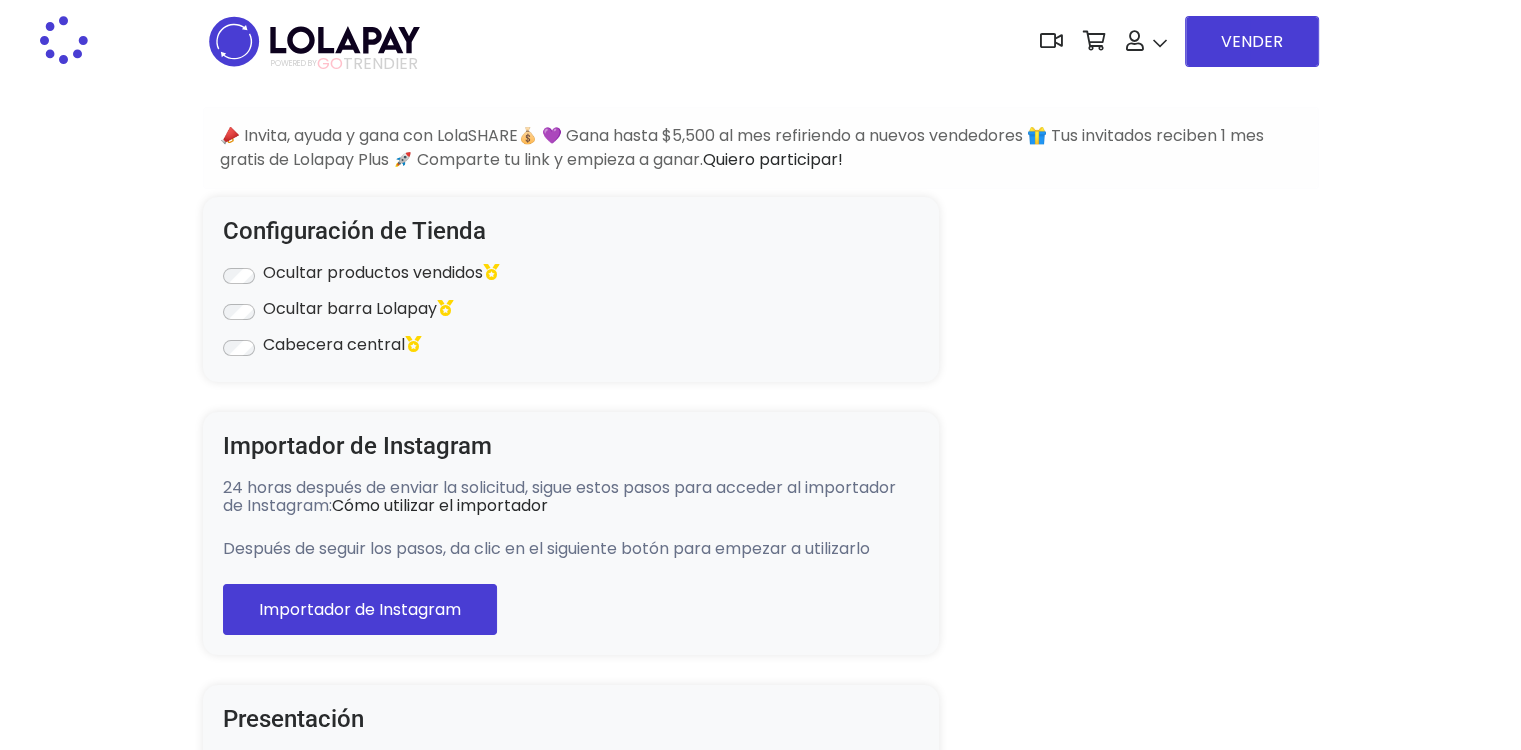 type on "******" 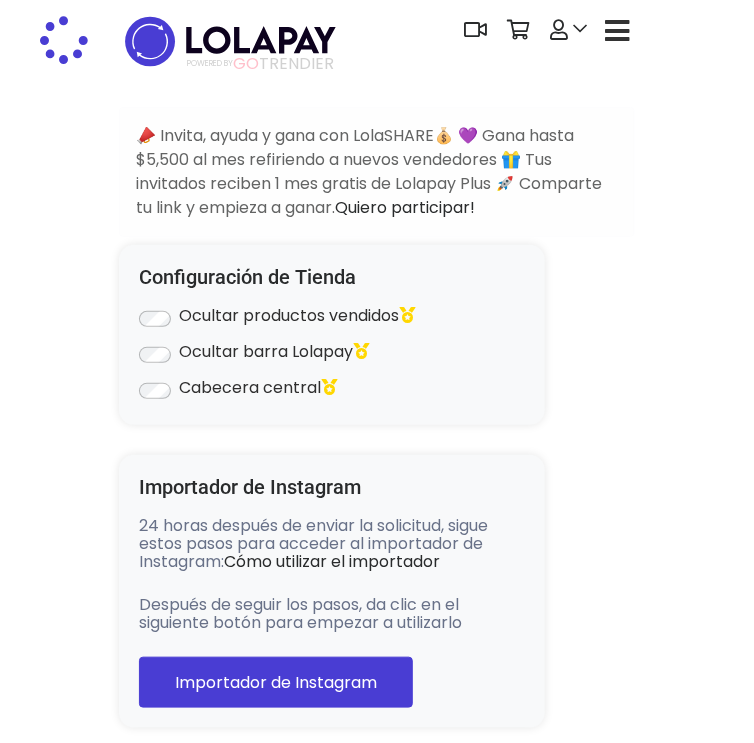 select on "**********" 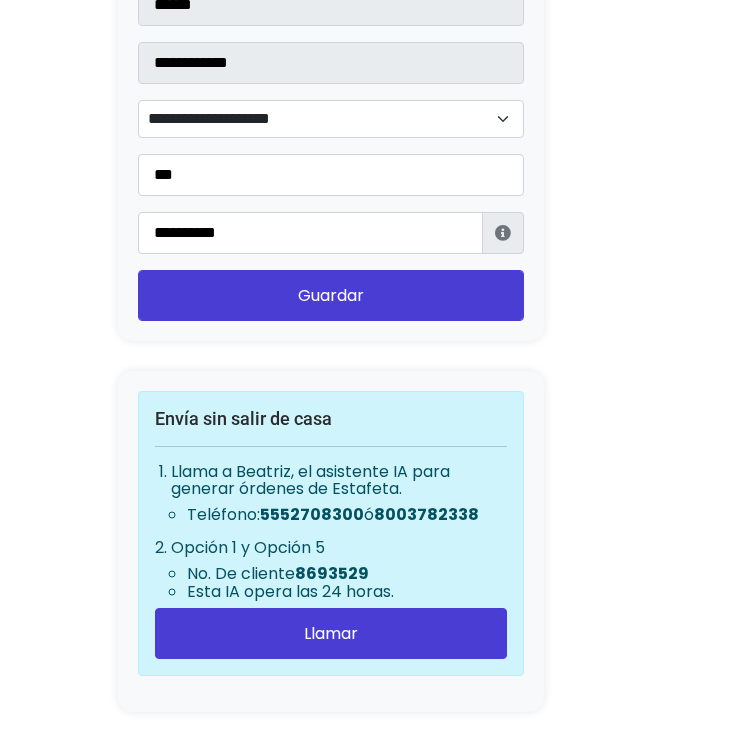 scroll, scrollTop: 2376, scrollLeft: 0, axis: vertical 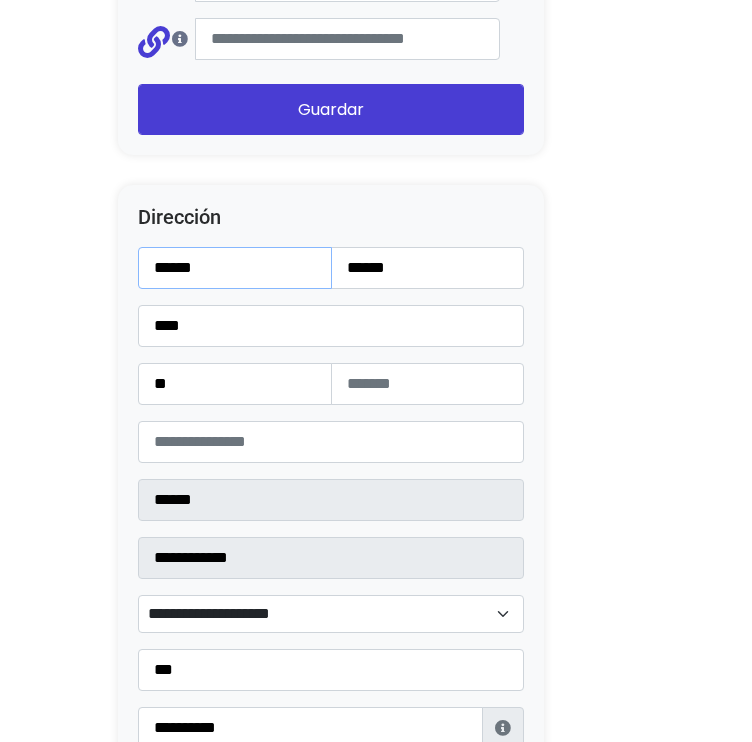 click on "******" at bounding box center (235, 268) 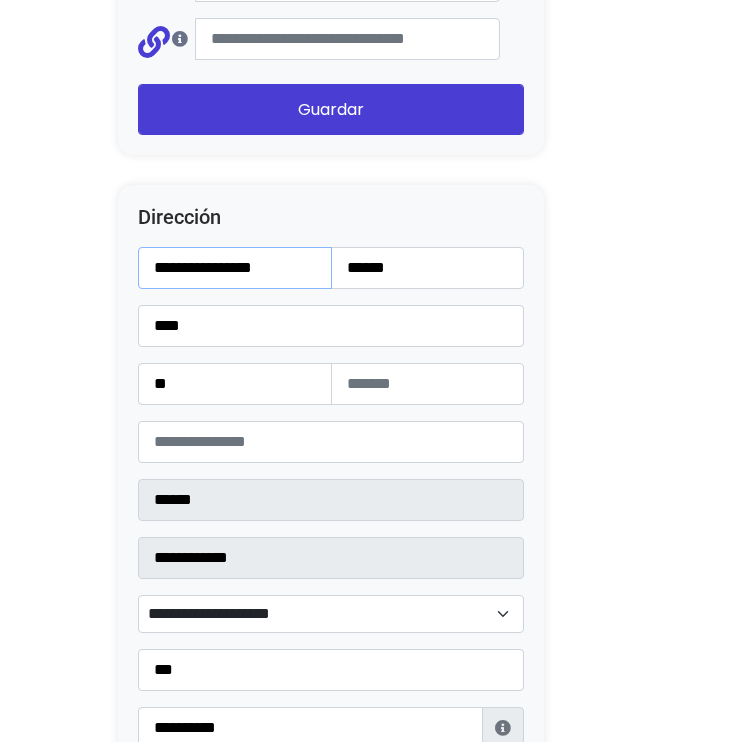 type on "**********" 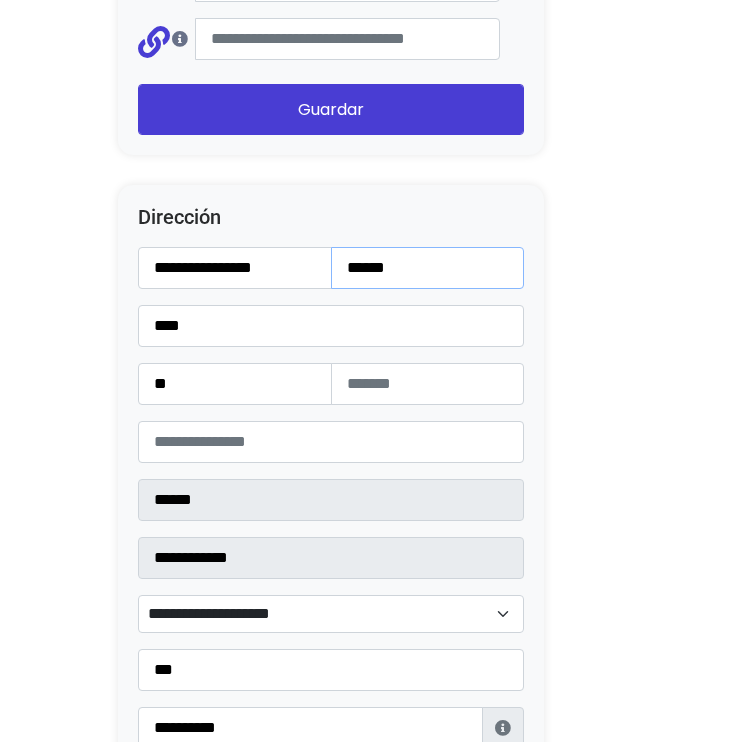 click on "******" at bounding box center [428, 268] 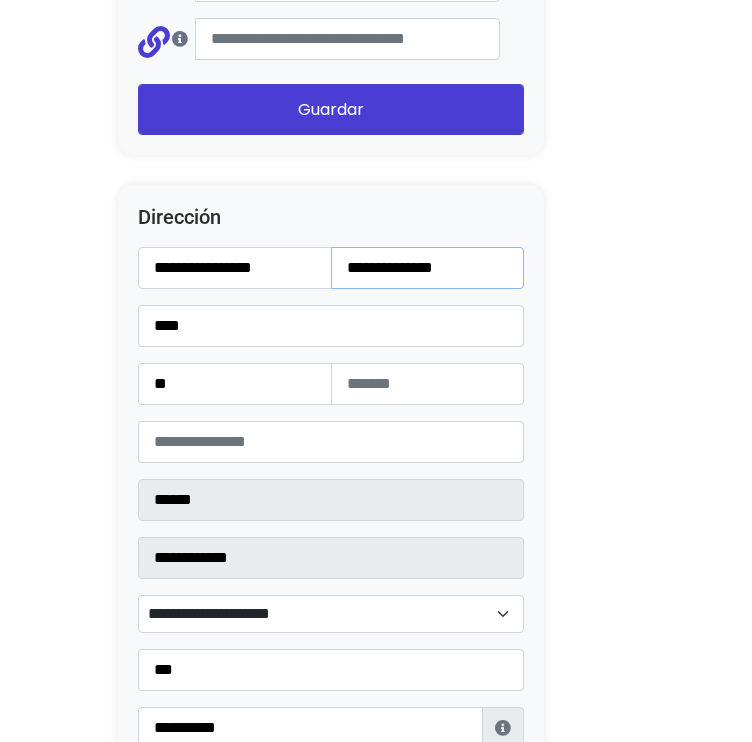 type on "**********" 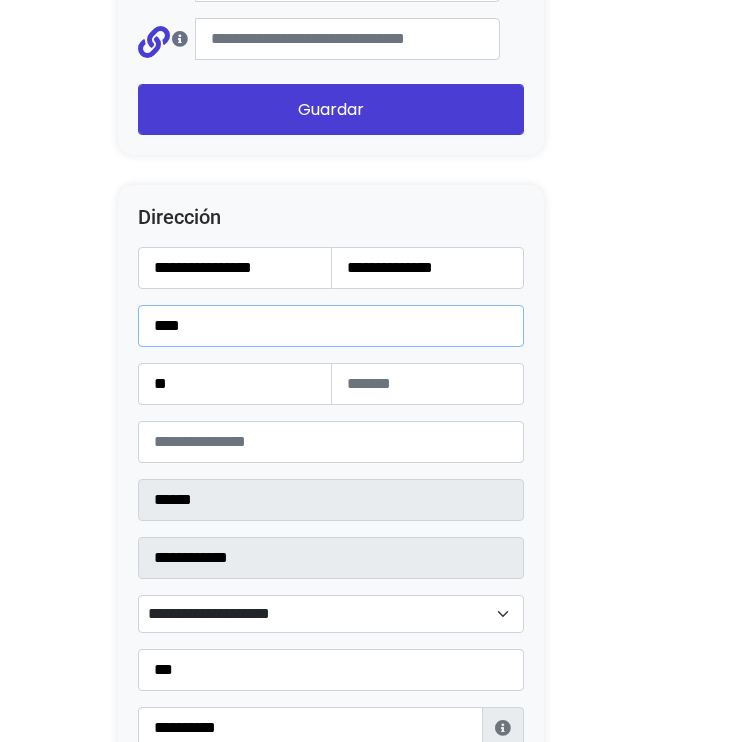 click on "****" at bounding box center [331, 326] 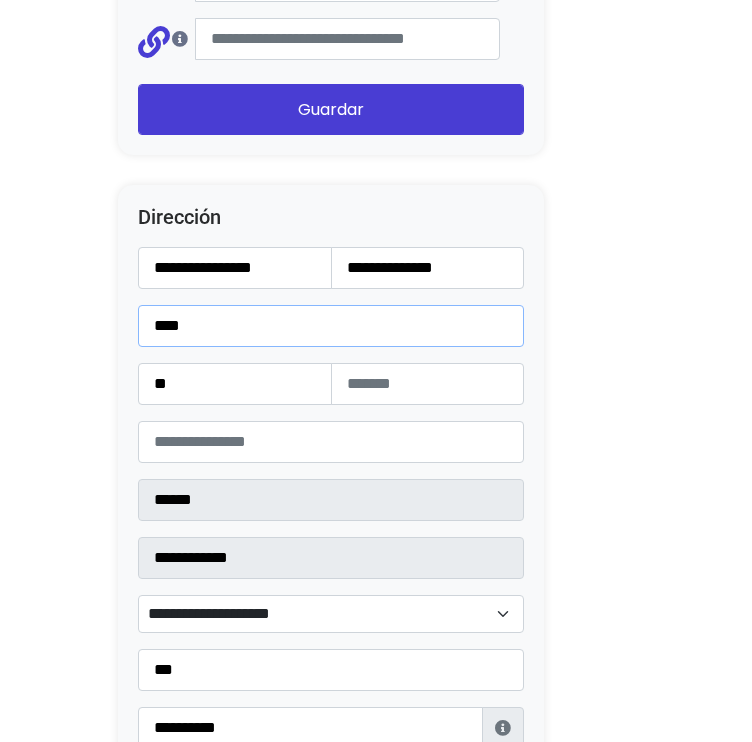 paste on "**********" 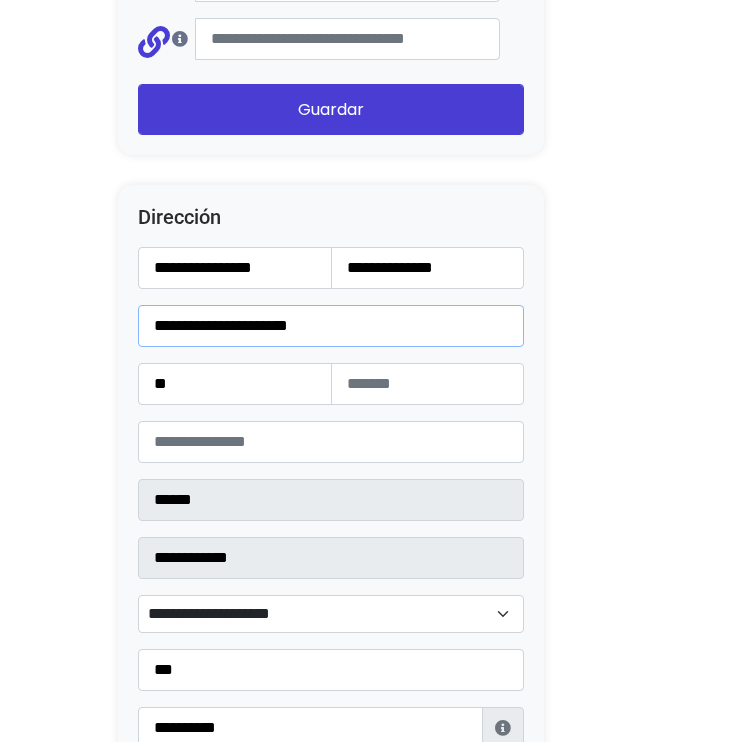 click on "**********" at bounding box center (331, 326) 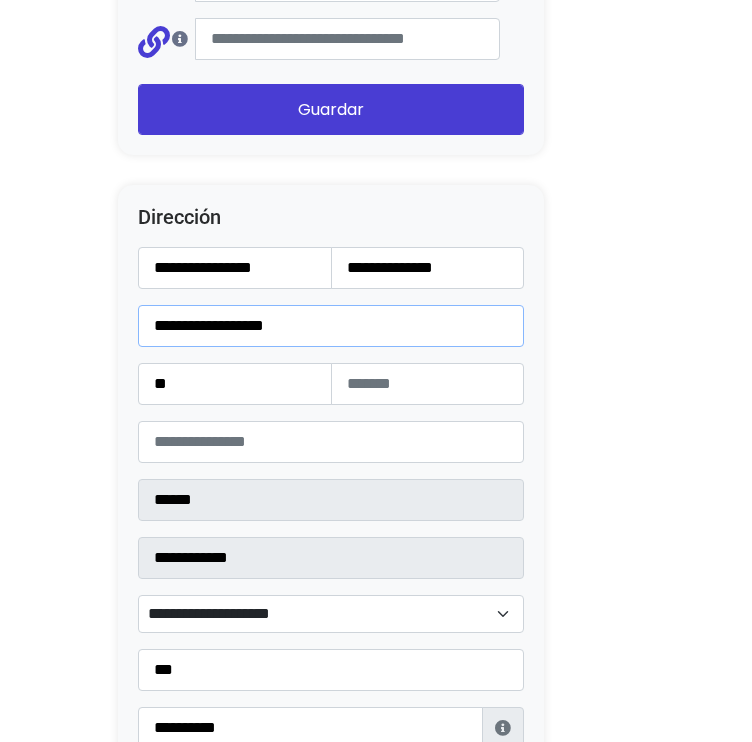click on "**********" at bounding box center [331, 326] 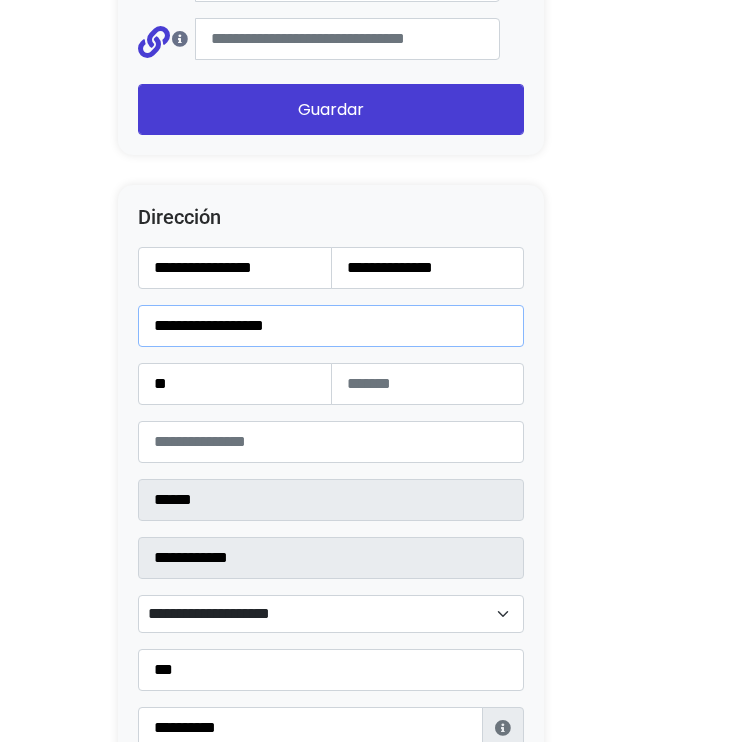 type on "**********" 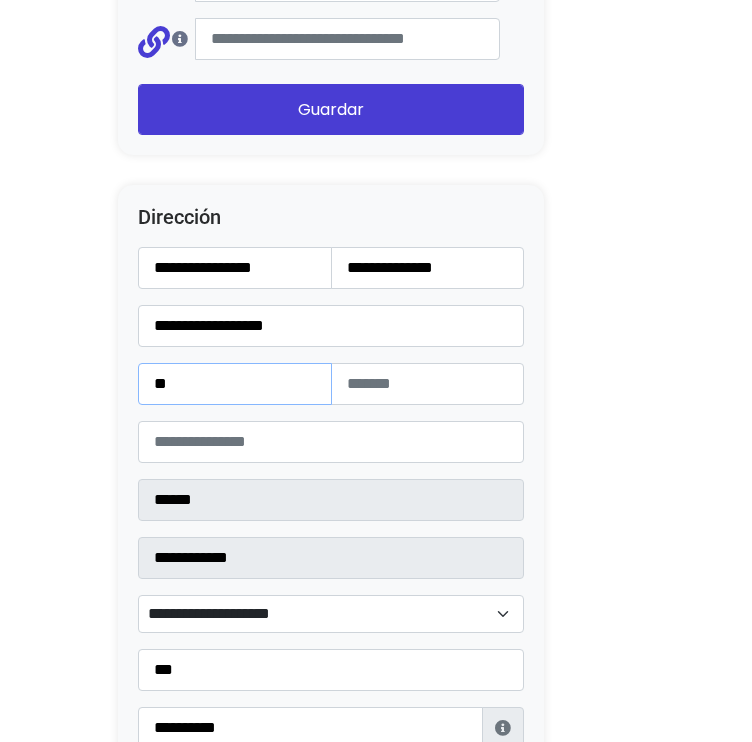 click on "**" at bounding box center [235, 384] 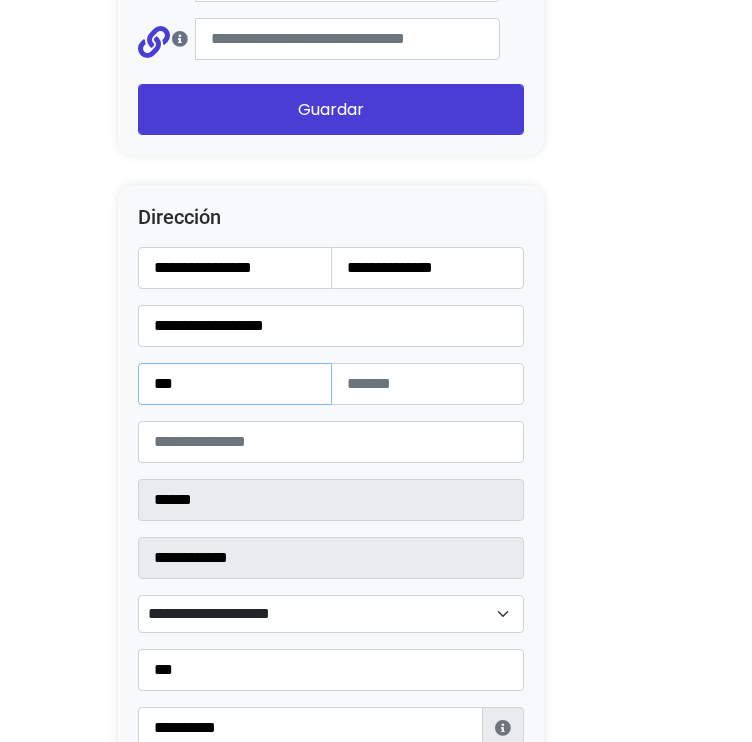 type on "***" 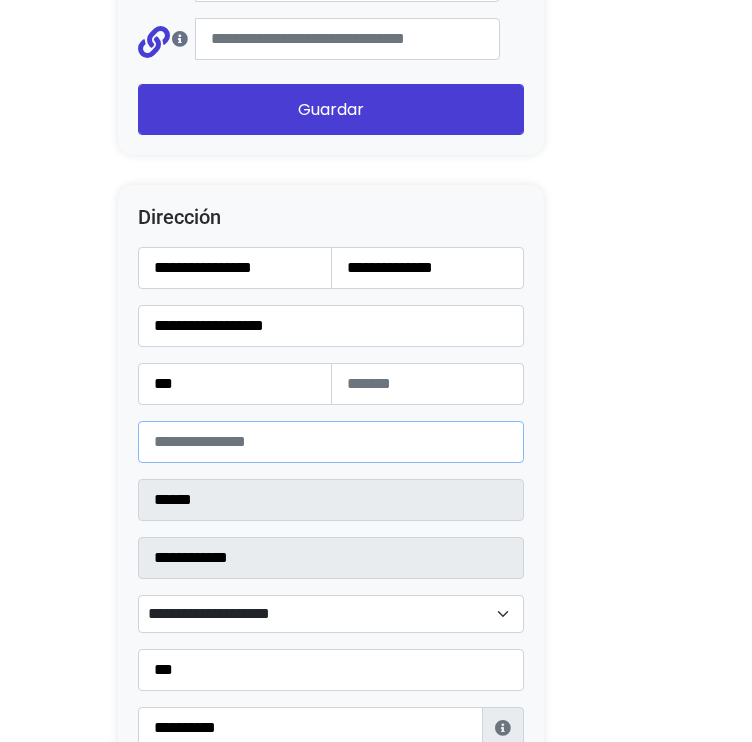 click on "*****" at bounding box center (331, 442) 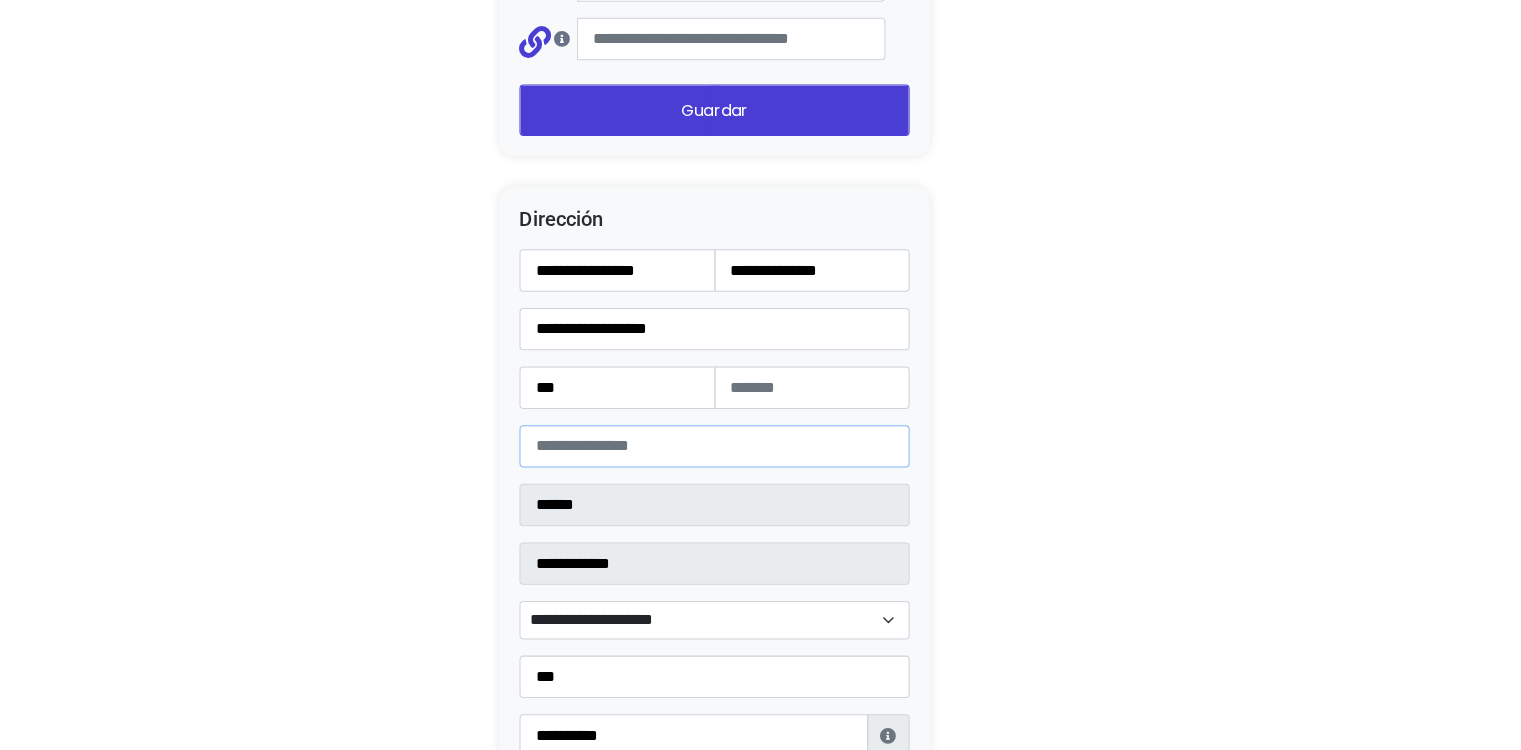 scroll, scrollTop: 2676, scrollLeft: 0, axis: vertical 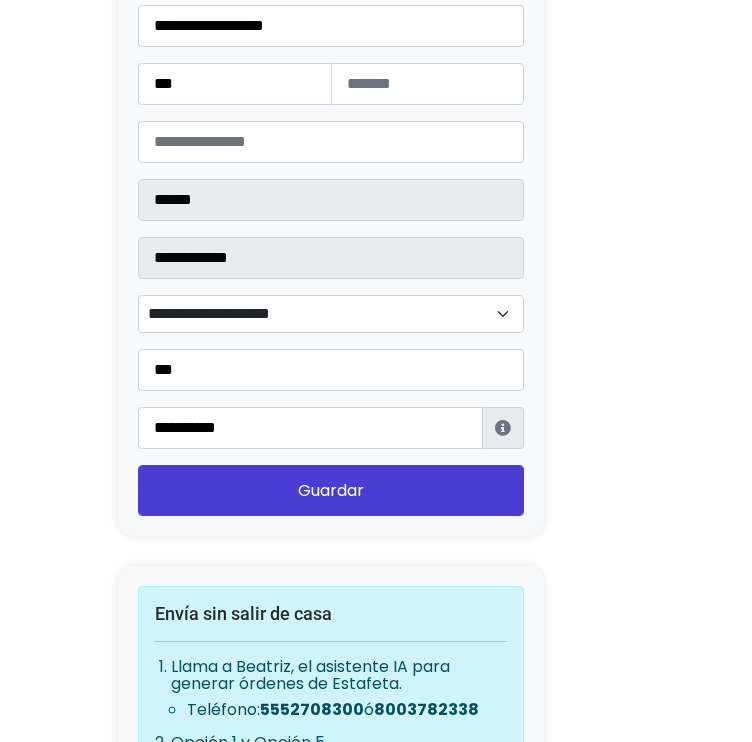 click on "**********" at bounding box center (331, 198) 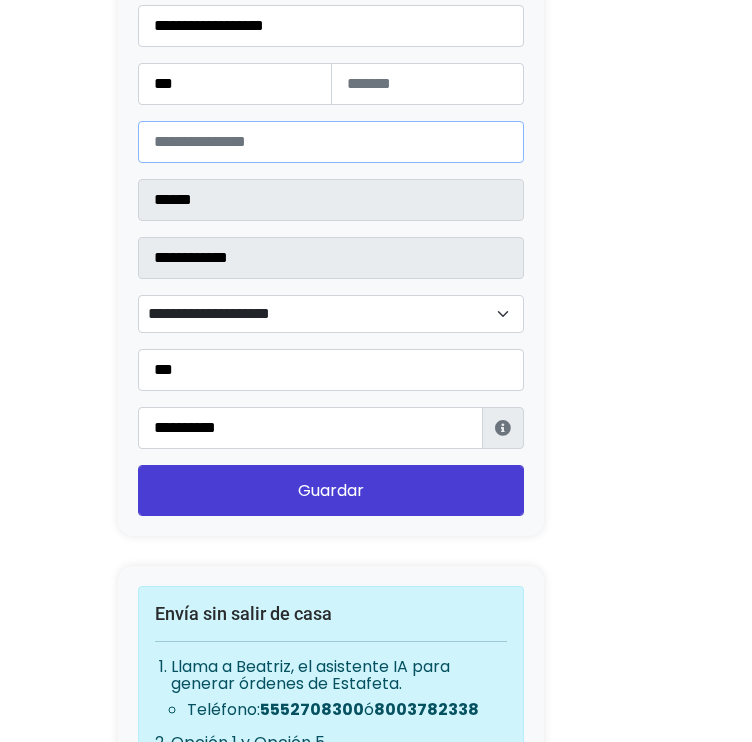 click at bounding box center [331, 142] 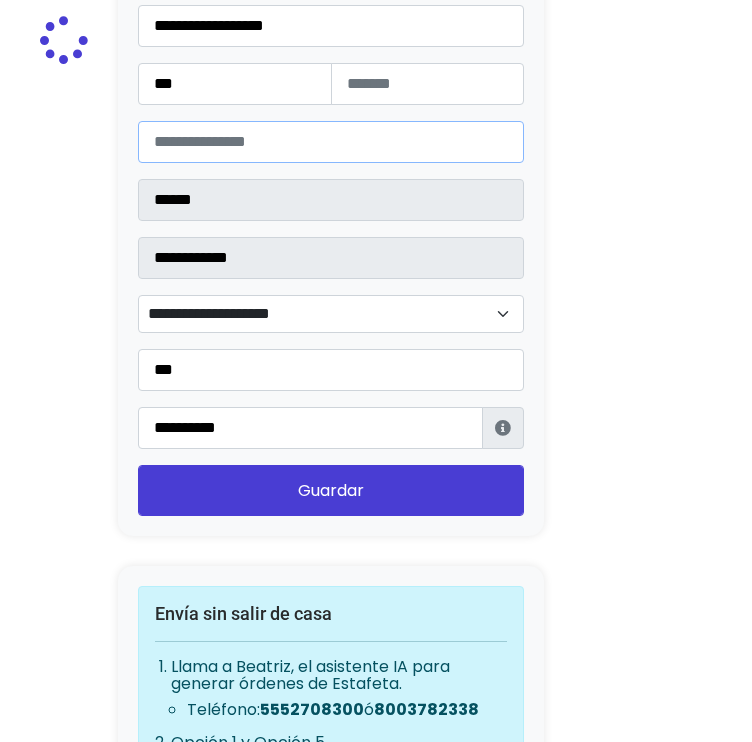type on "*******" 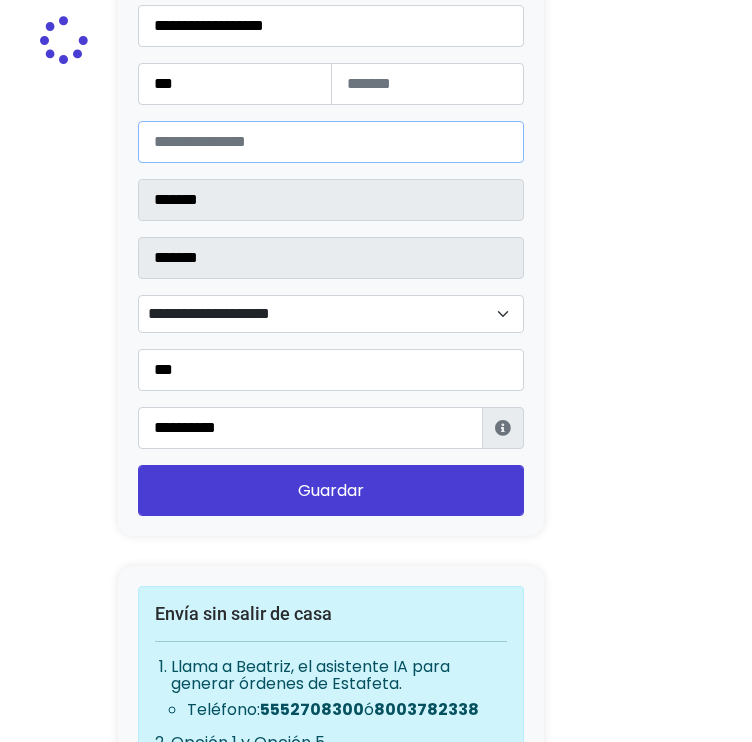select 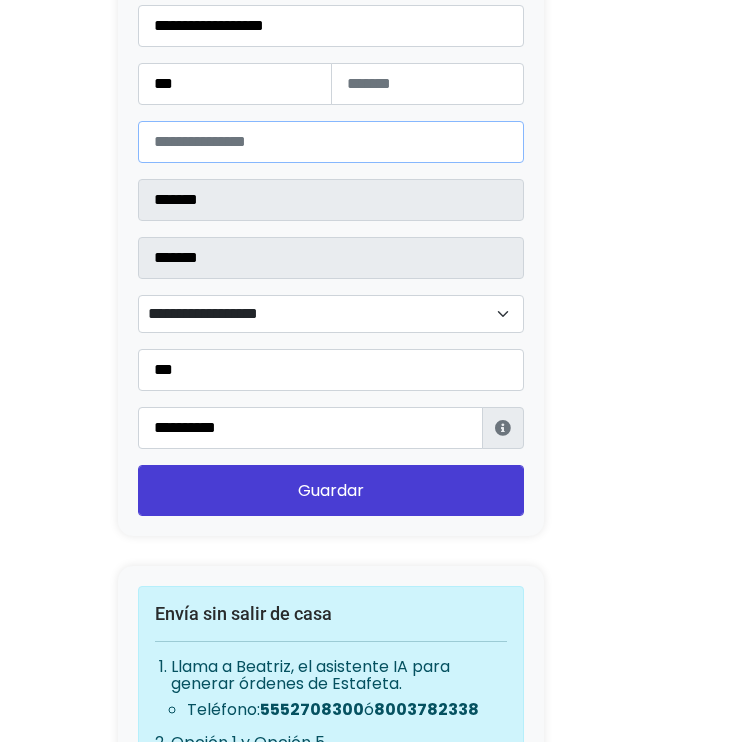 type on "*****" 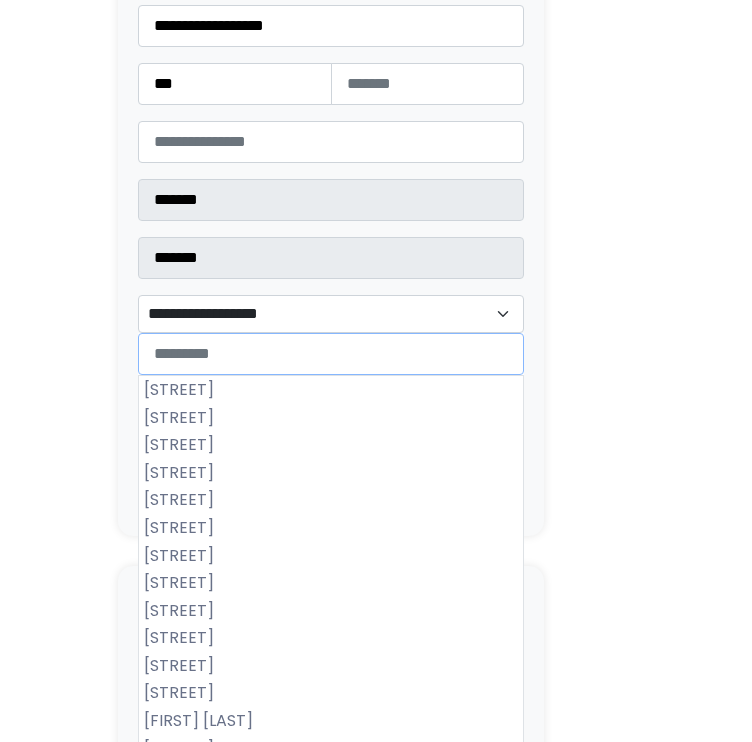 click on "[POSTAL_CODE]" at bounding box center [331, 314] 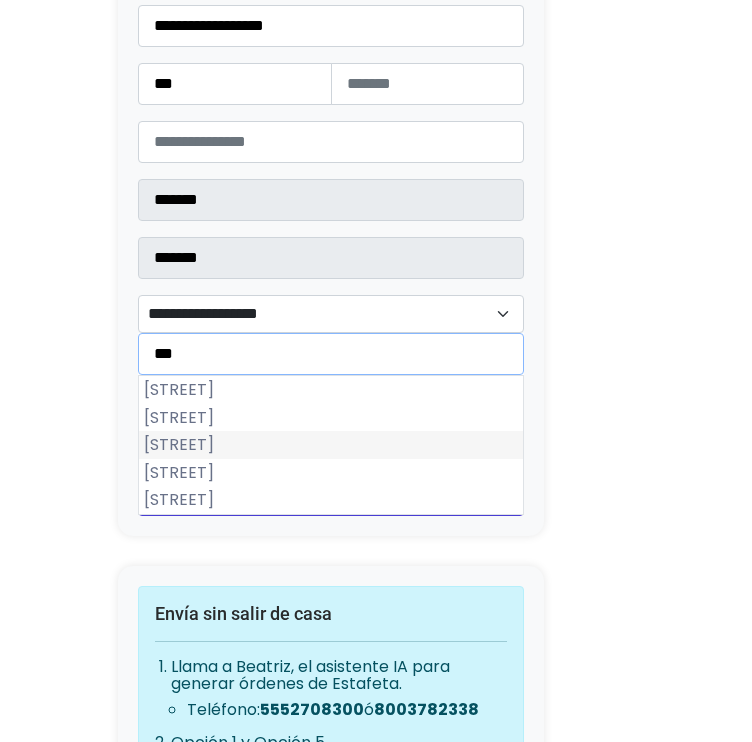 type on "**" 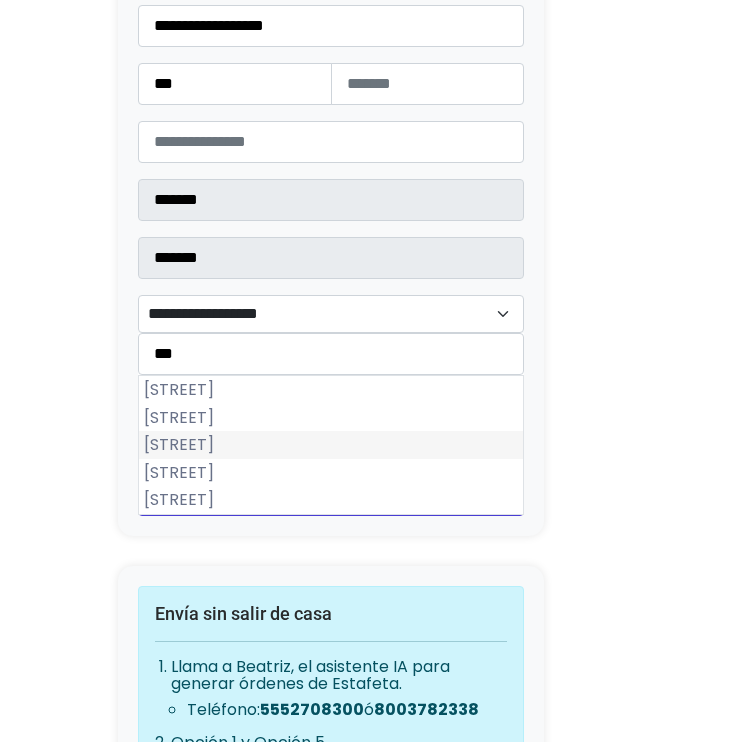 click on "[STREET]" at bounding box center (331, 445) 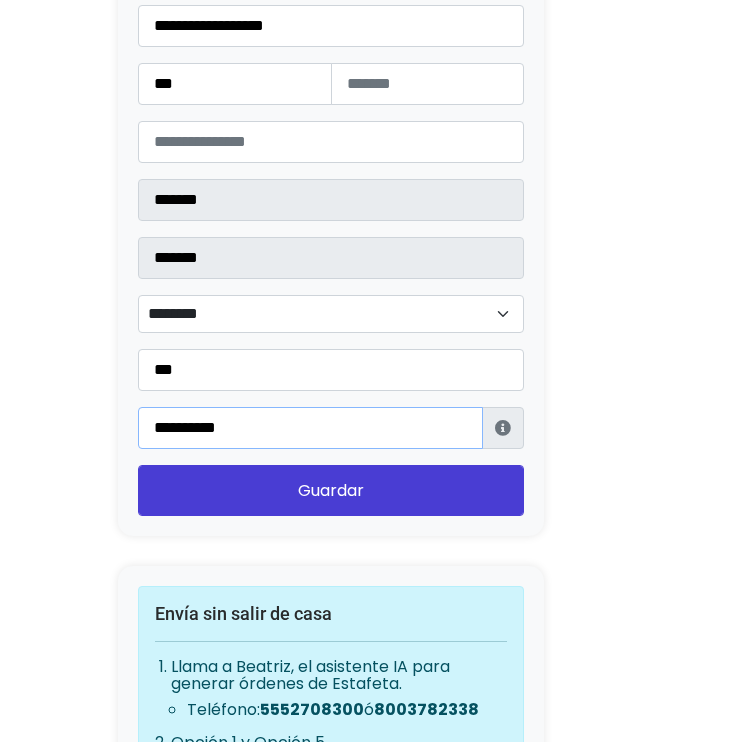 click on "**********" at bounding box center [310, 428] 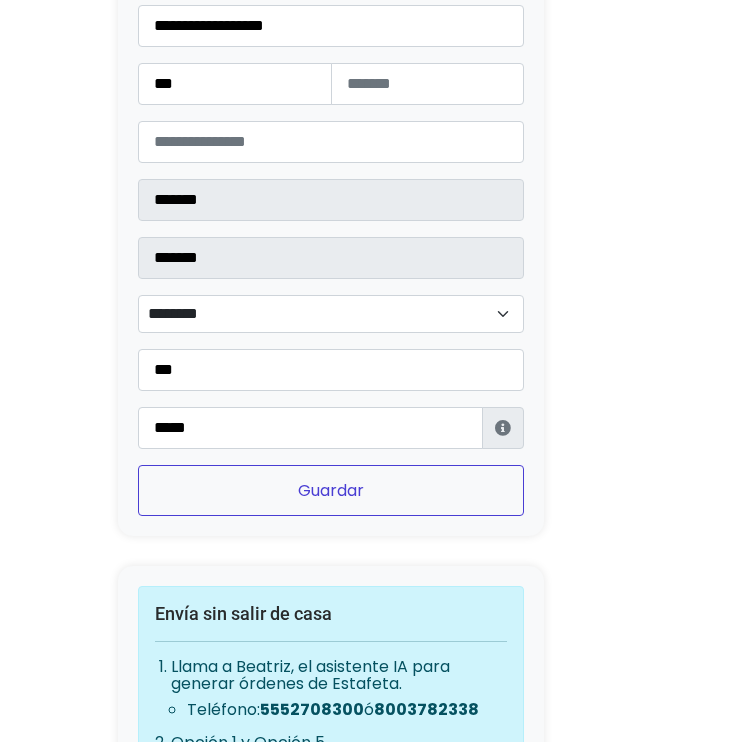 click on "Guardar" at bounding box center (331, 490) 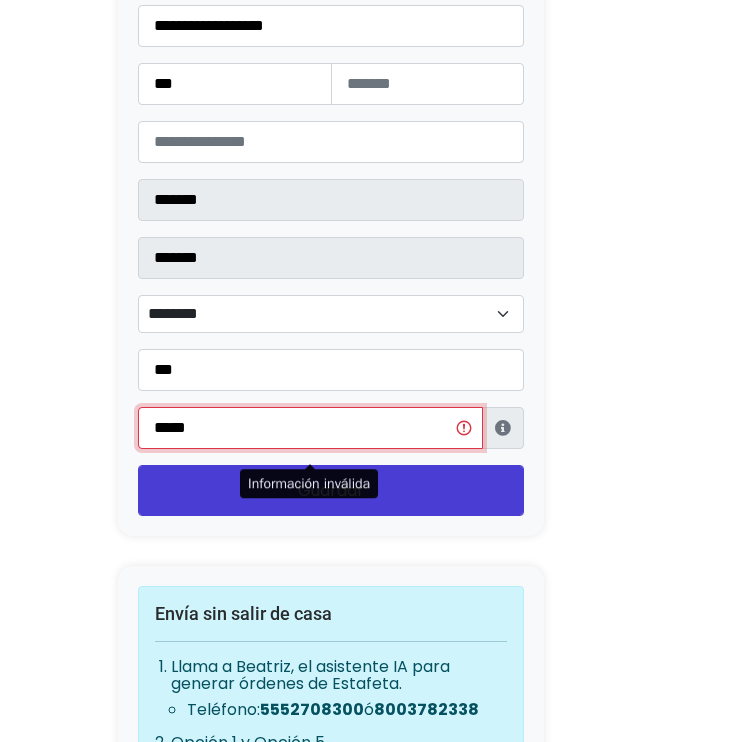 click on "*****" at bounding box center [310, 428] 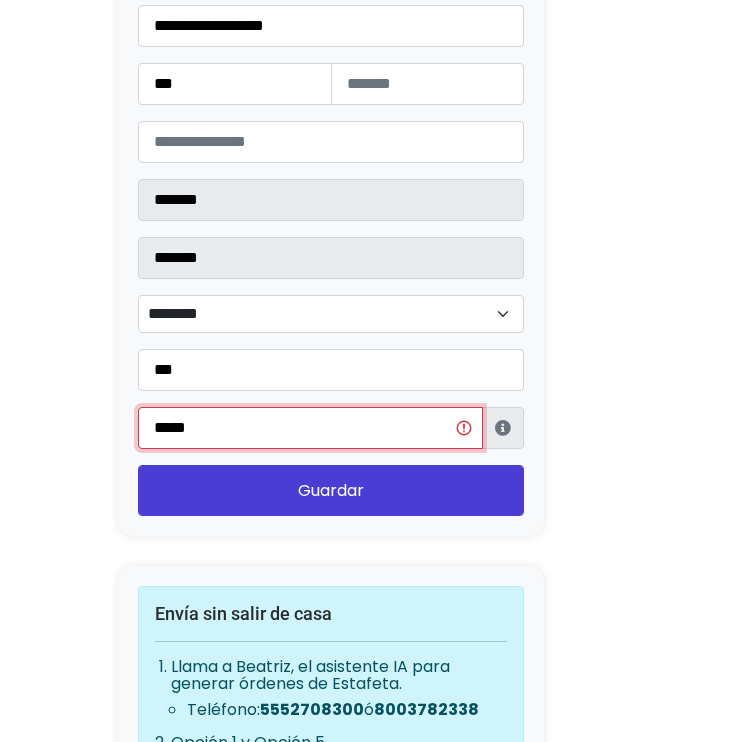click on "*****" at bounding box center (310, 428) 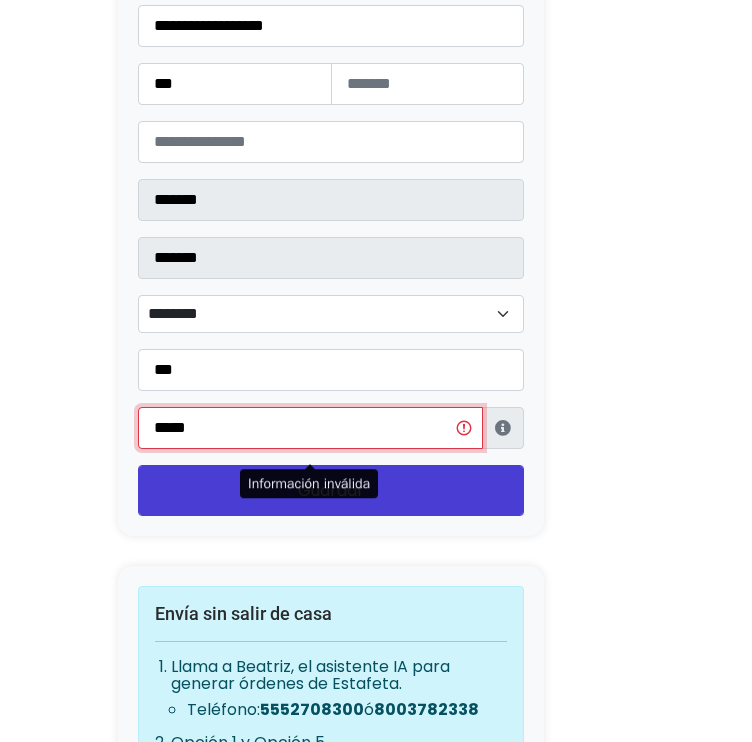 click on "*****" at bounding box center (310, 428) 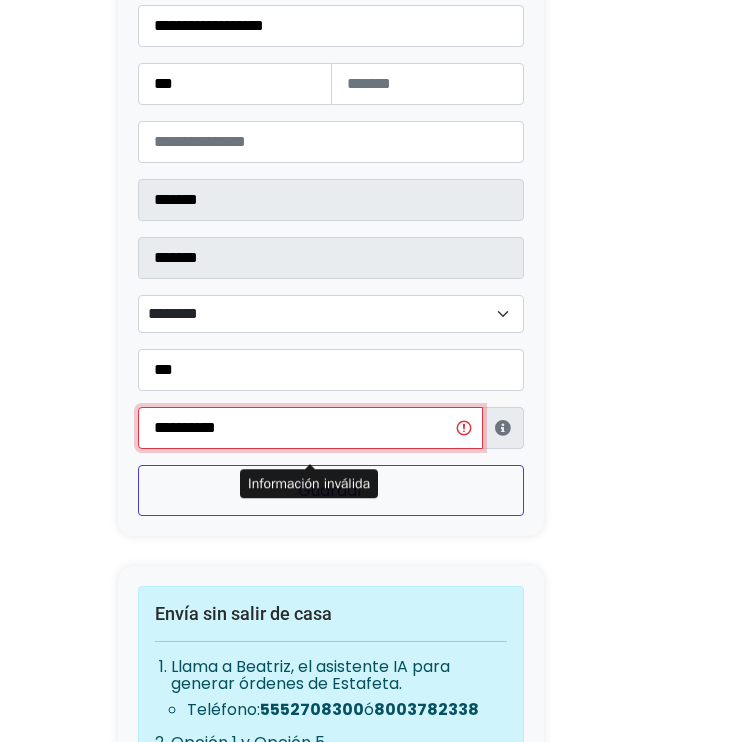 type on "**********" 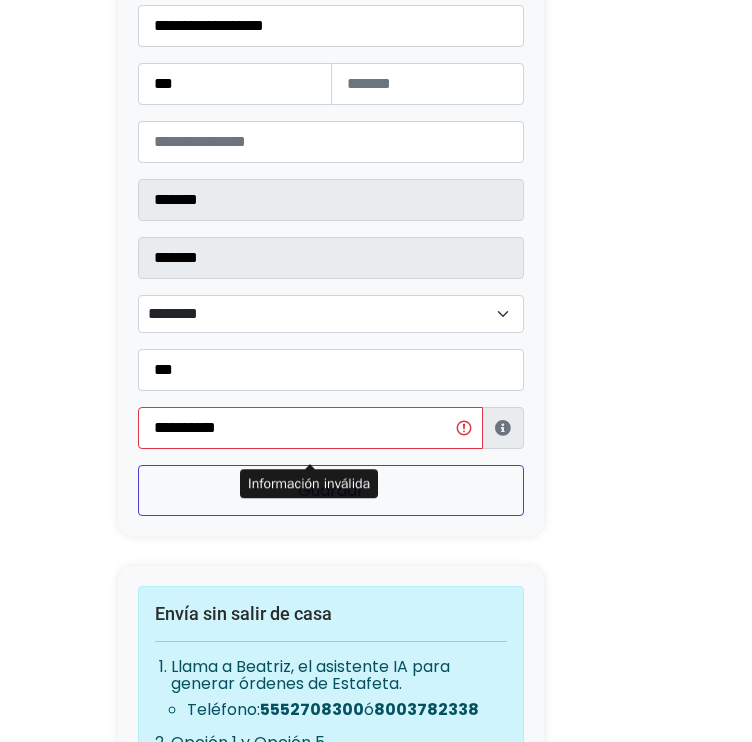 click on "Guardar" at bounding box center (331, 490) 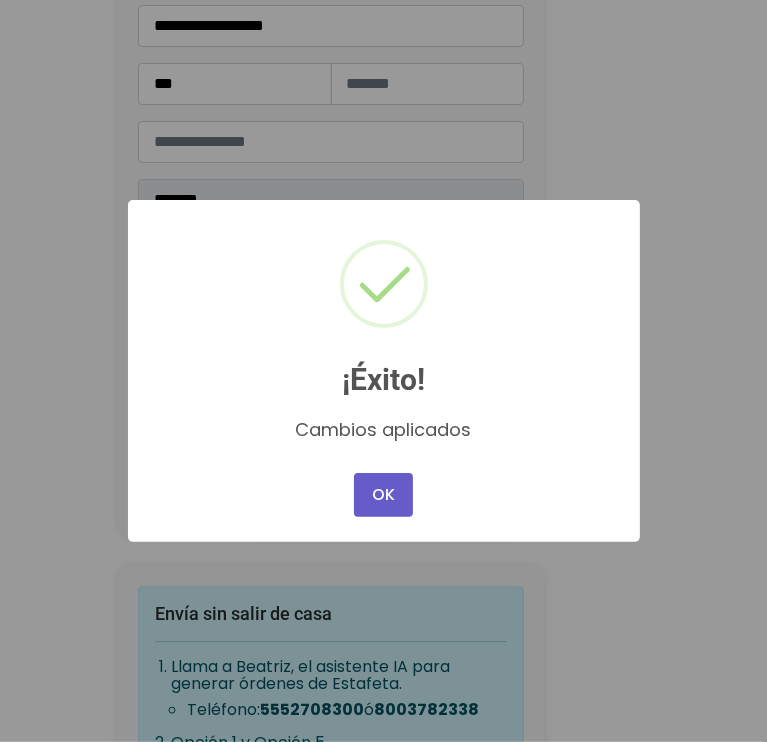 click on "OK" at bounding box center [383, 495] 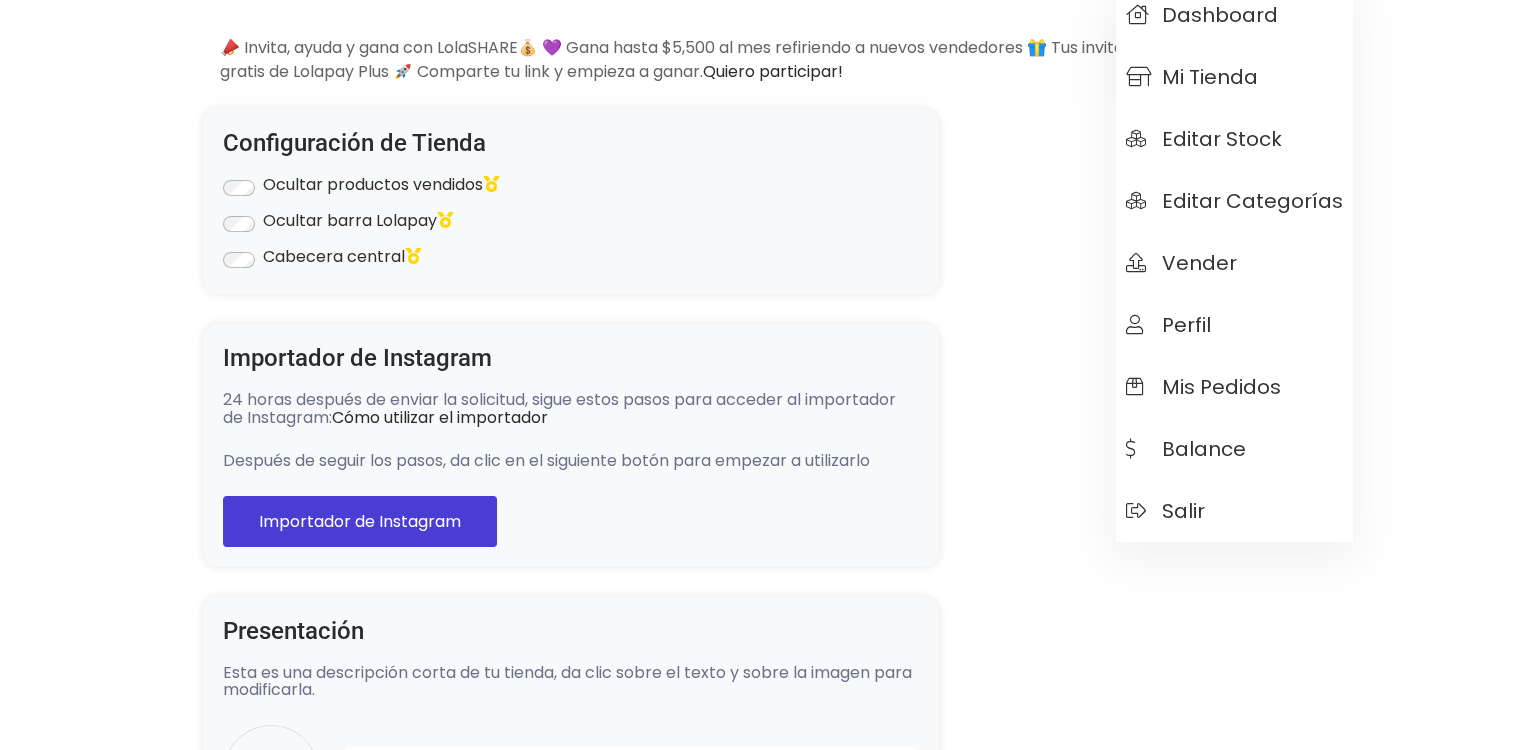 scroll, scrollTop: 0, scrollLeft: 0, axis: both 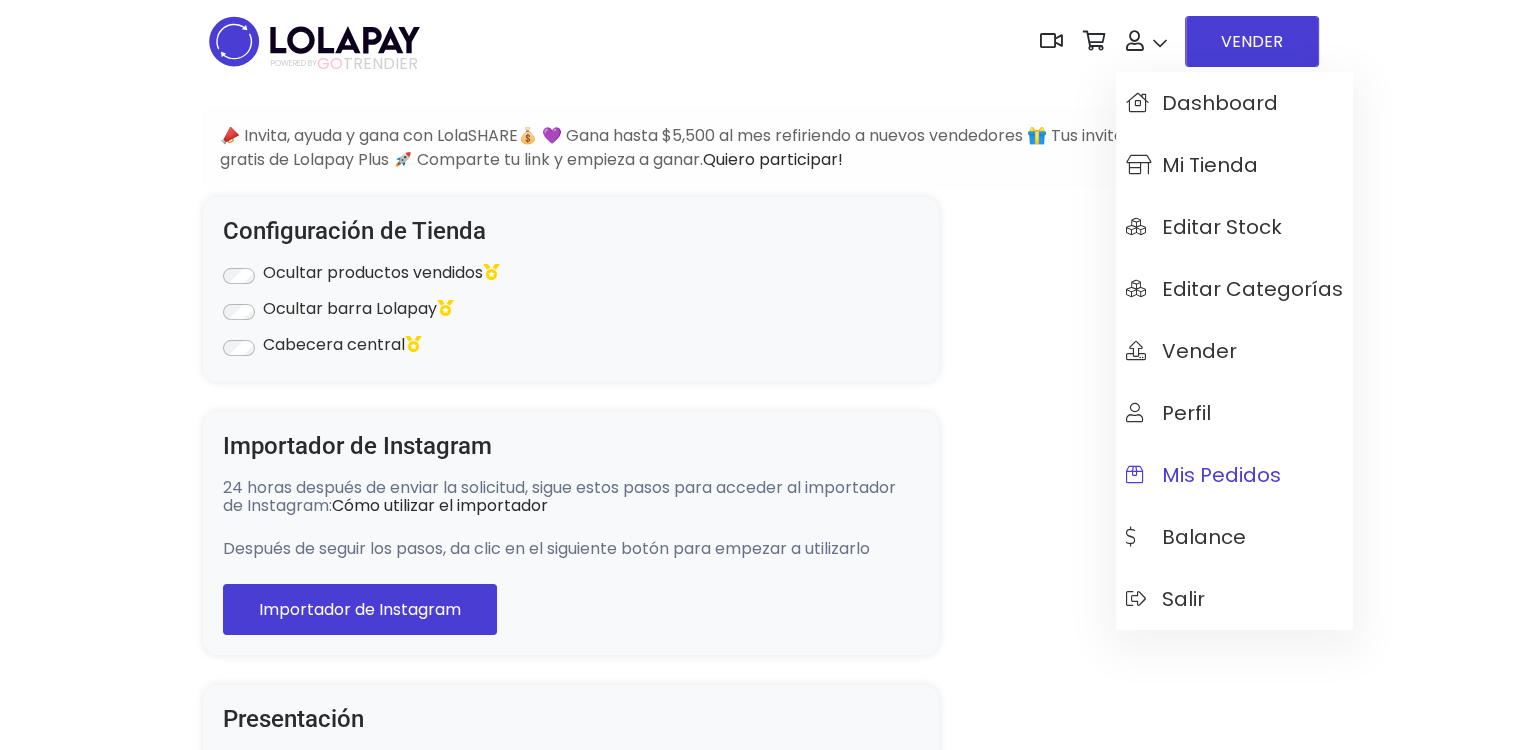 click on "Mis pedidos" at bounding box center (1203, 475) 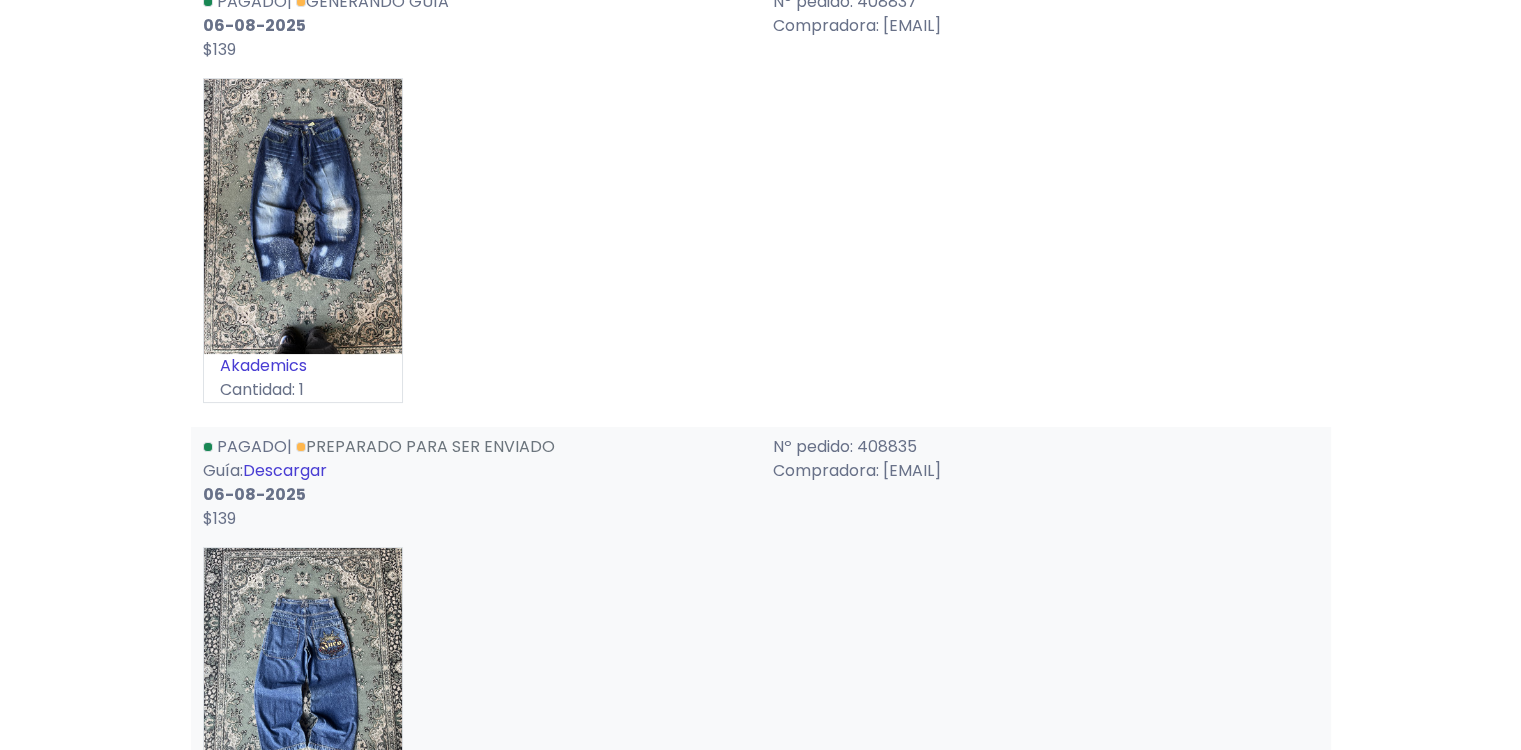scroll, scrollTop: 300, scrollLeft: 0, axis: vertical 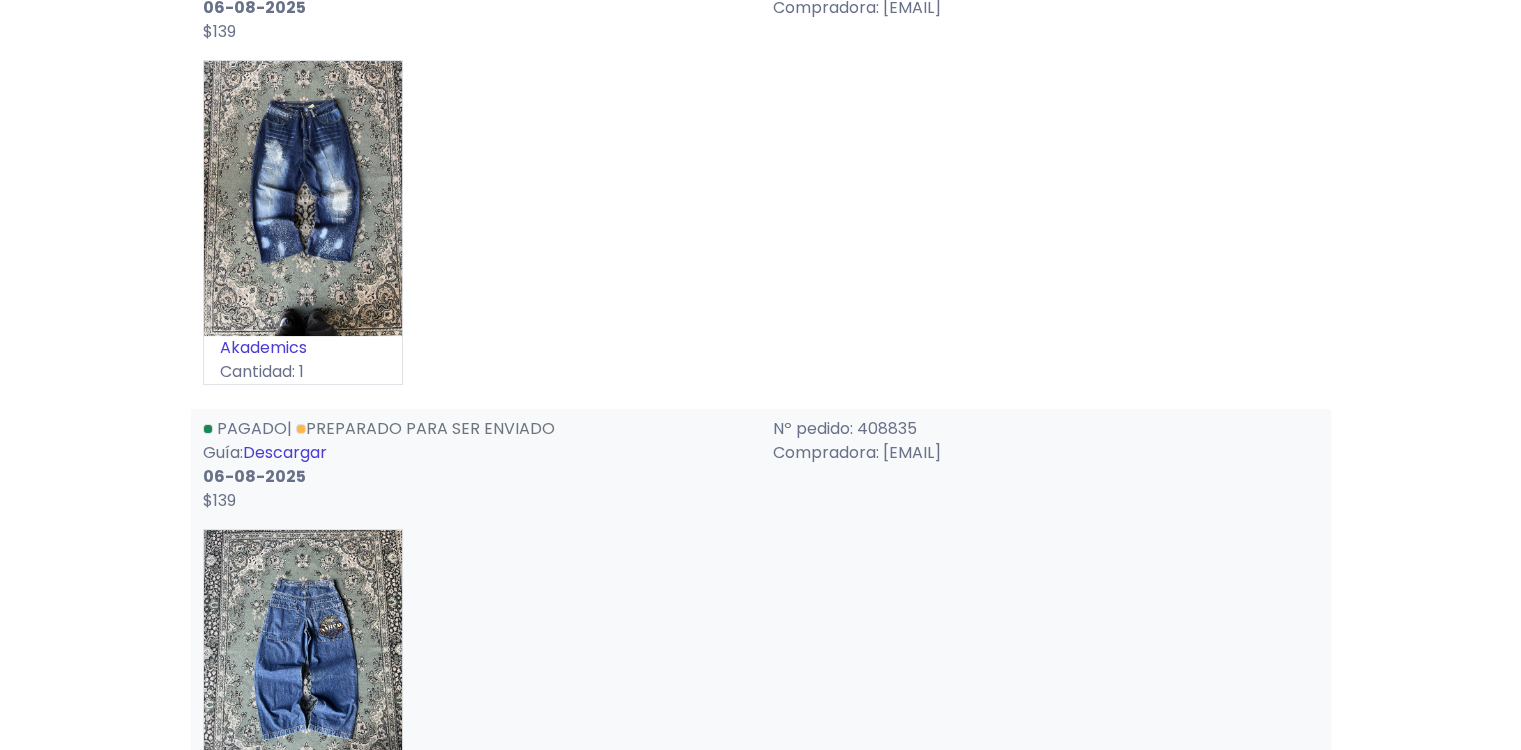 click on "Descargar" at bounding box center (285, 452) 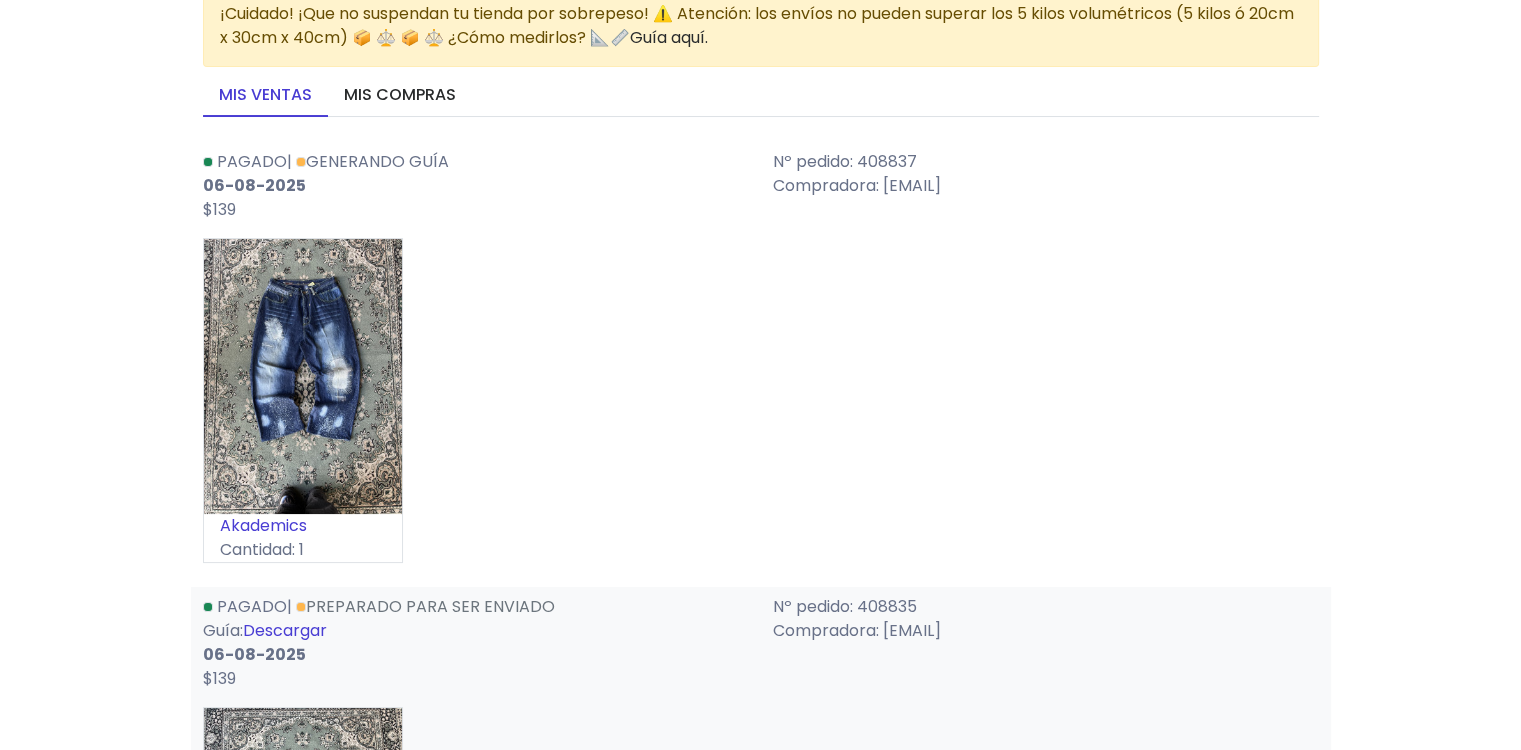 scroll, scrollTop: 0, scrollLeft: 0, axis: both 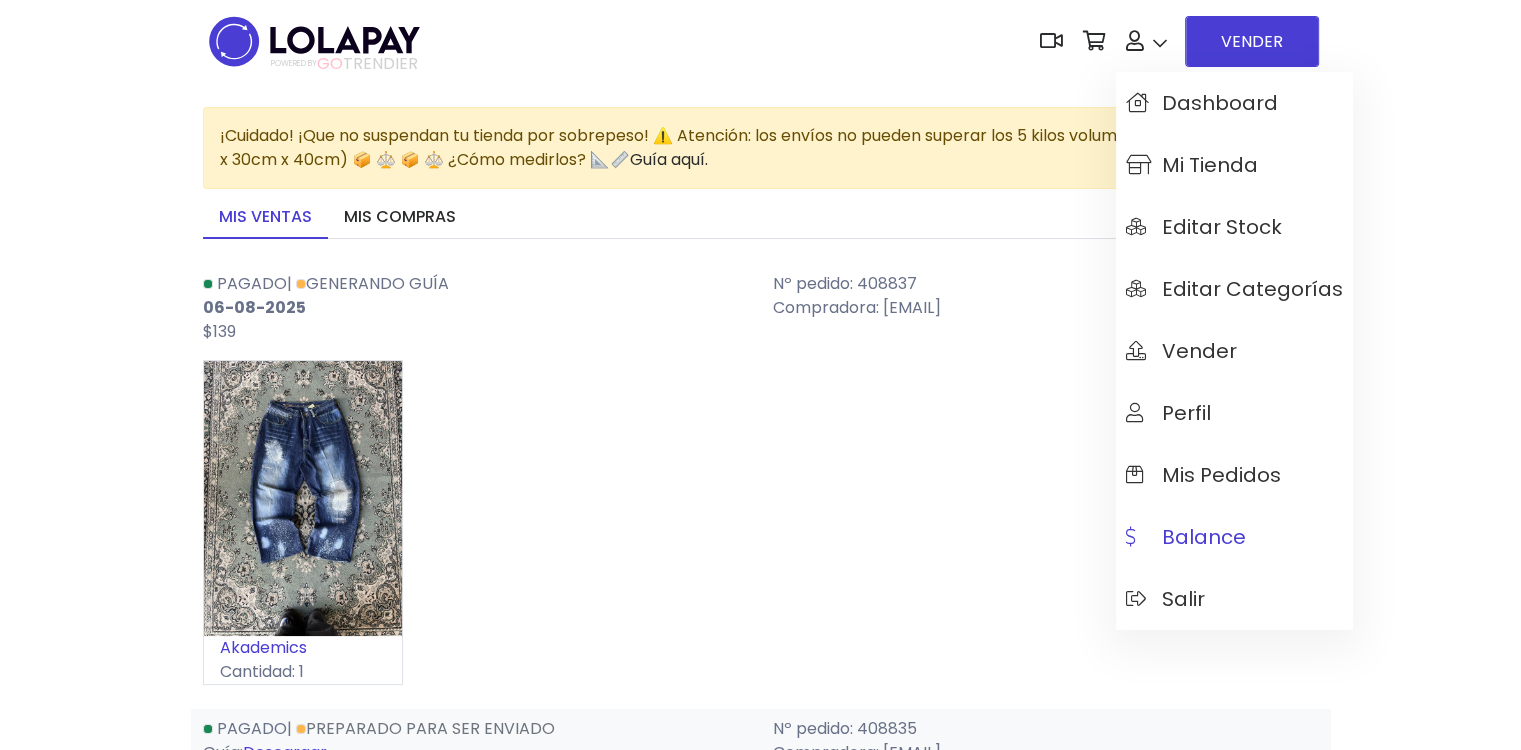 click on "Balance" at bounding box center [1234, 537] 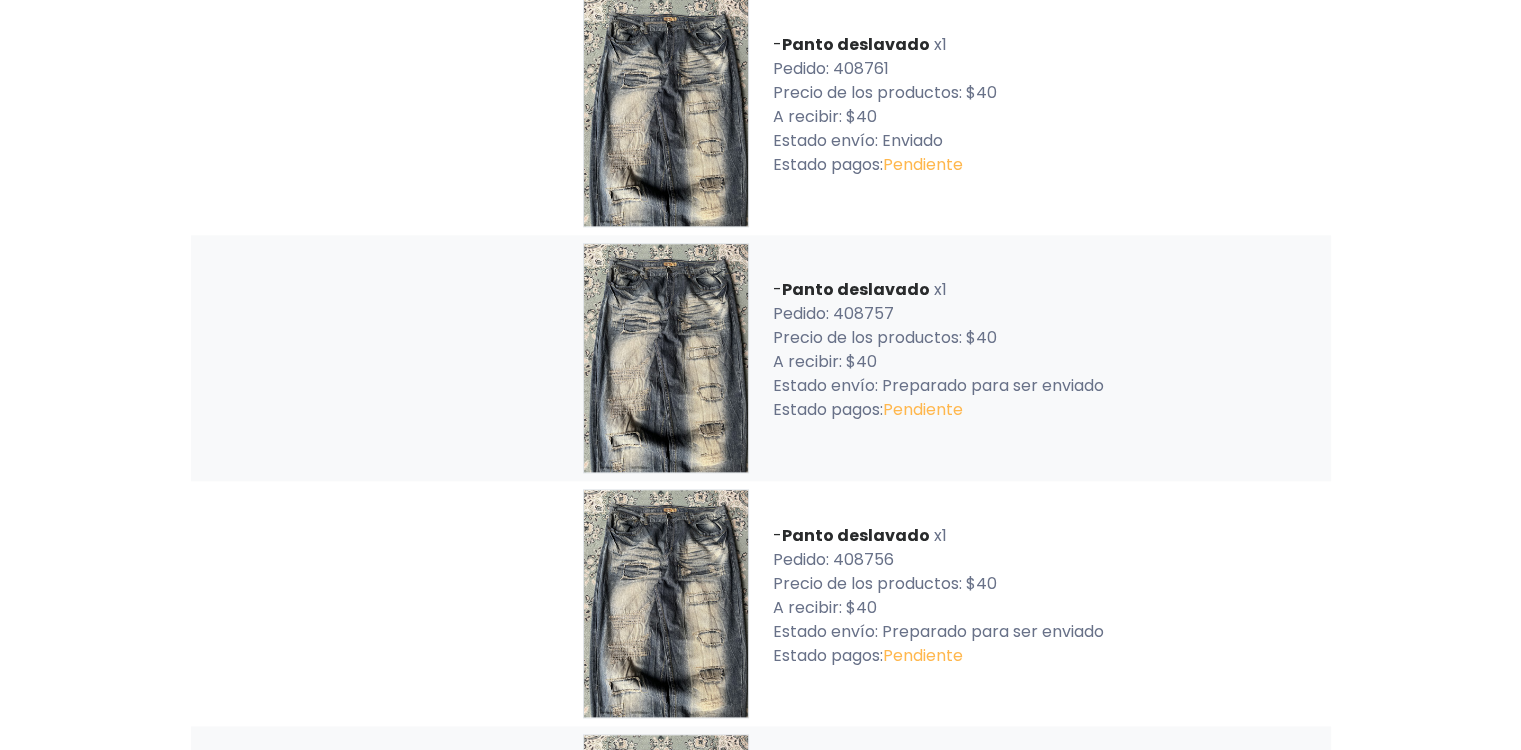 scroll, scrollTop: 2500, scrollLeft: 0, axis: vertical 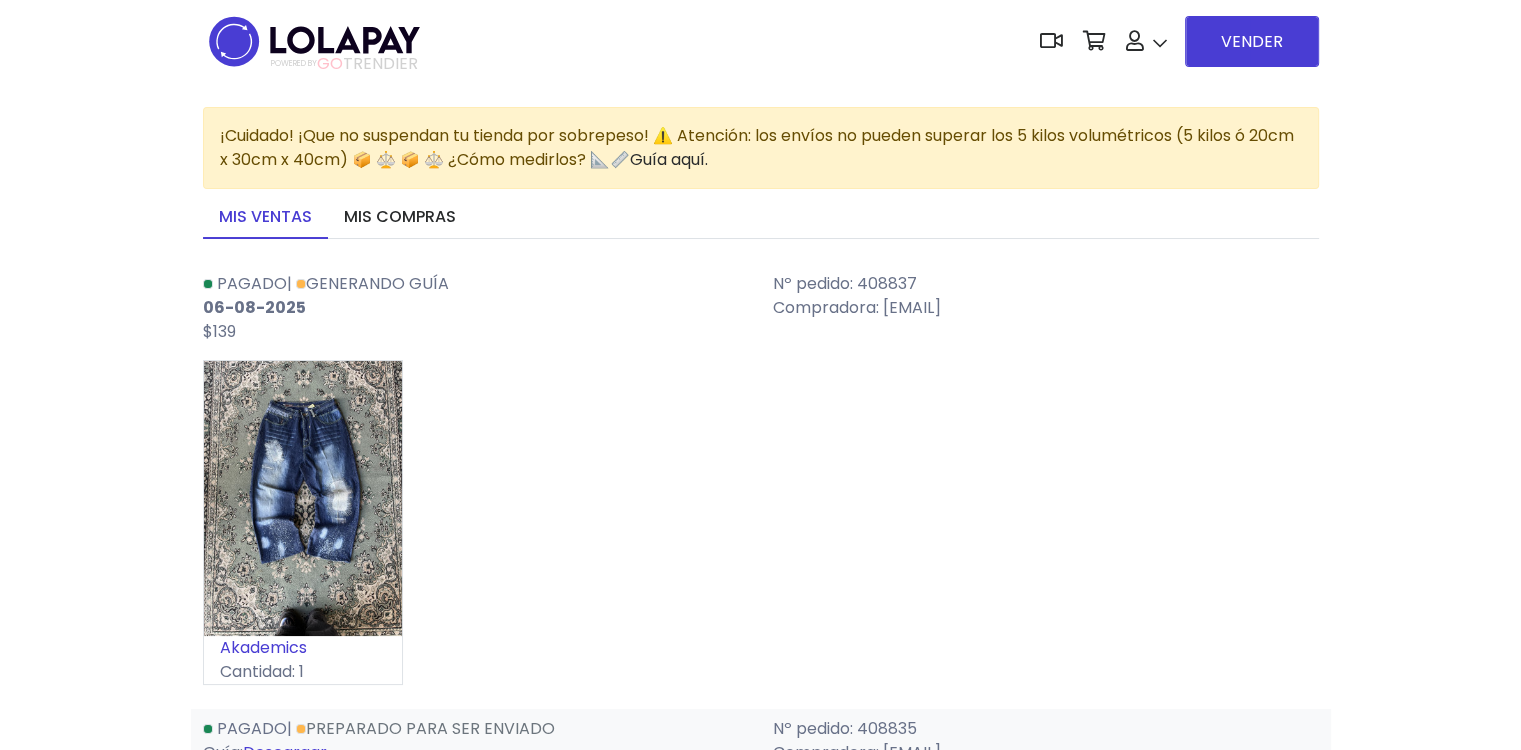 click on "POWERED BY  GO TRENDIER
Dashboard" at bounding box center [760, 41] 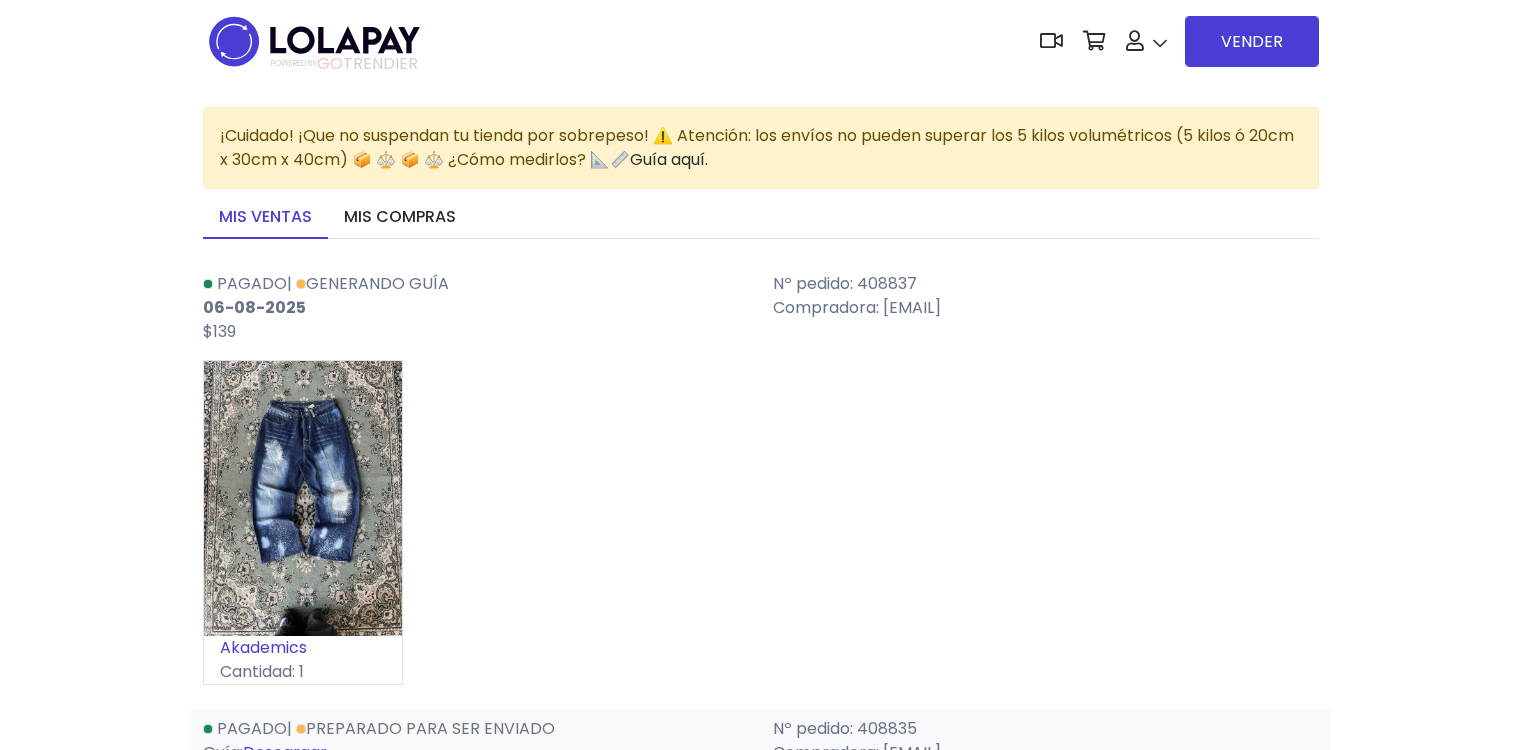 scroll, scrollTop: 0, scrollLeft: 0, axis: both 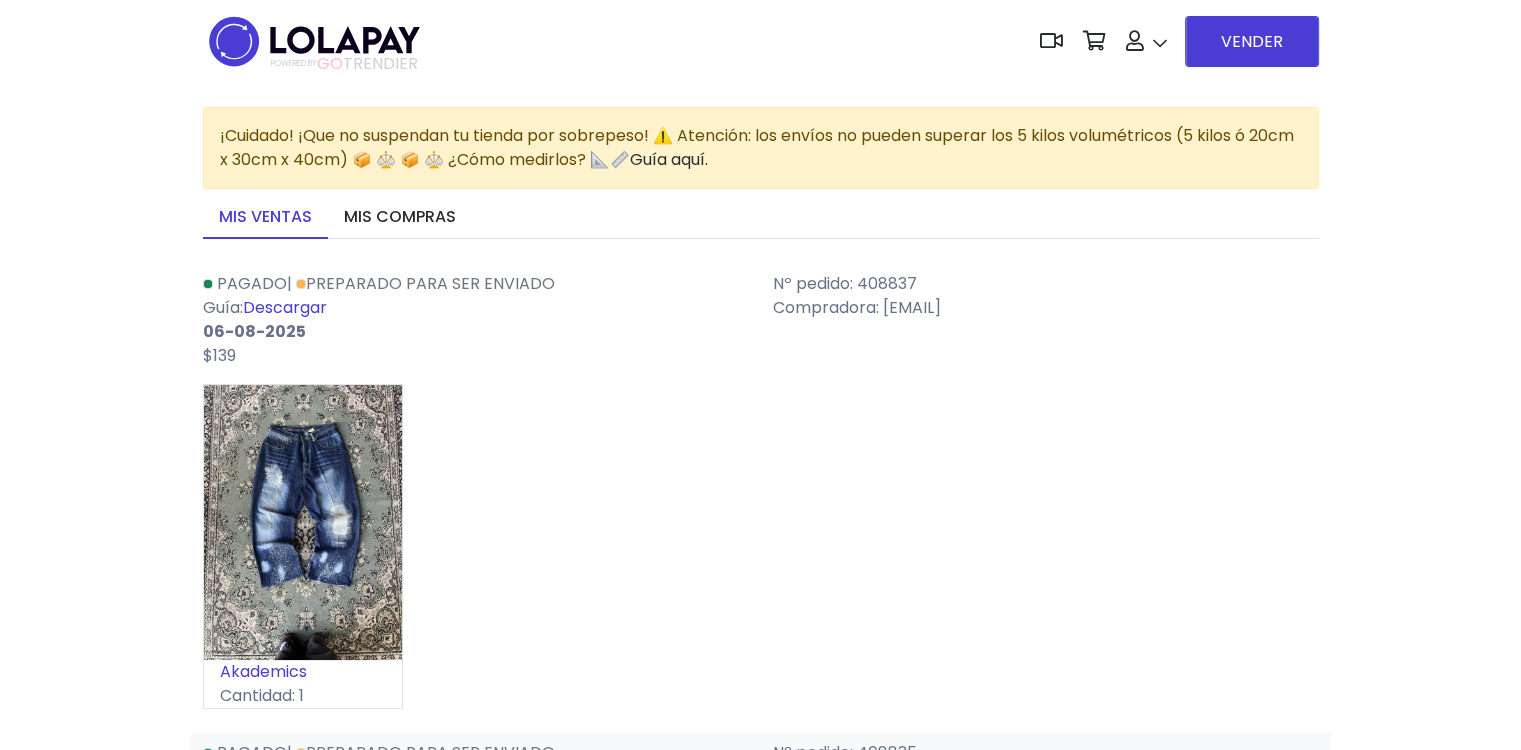 click on "Descargar" at bounding box center (285, 307) 